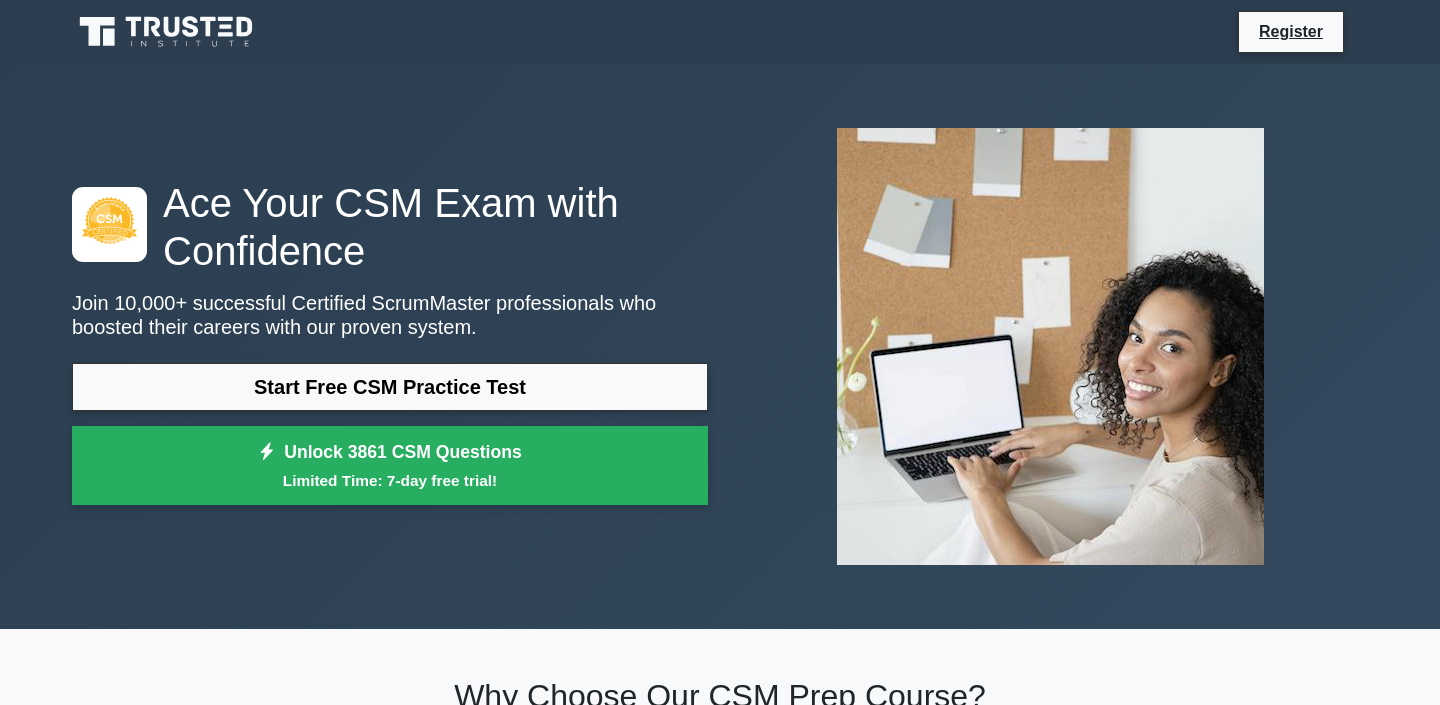 scroll, scrollTop: 0, scrollLeft: 0, axis: both 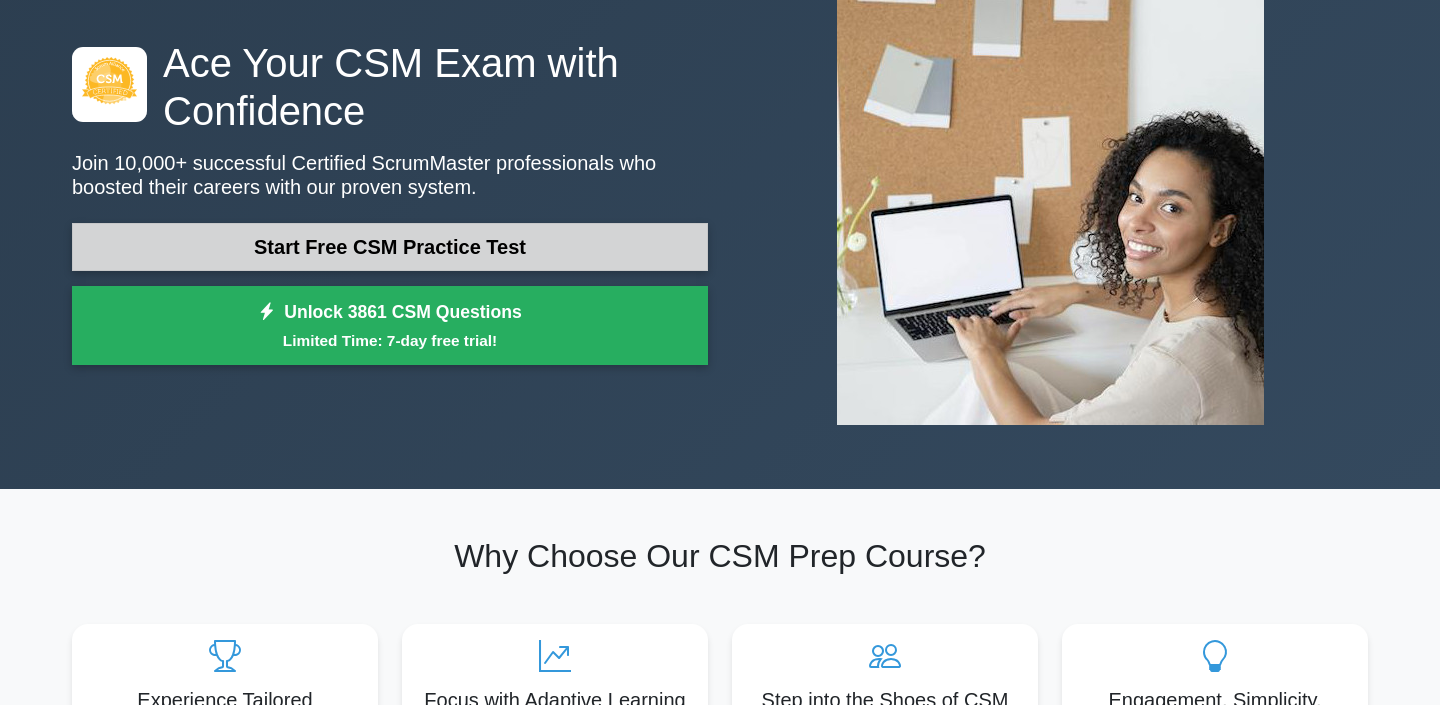 click on "Start Free CSM Practice Test" at bounding box center [390, 247] 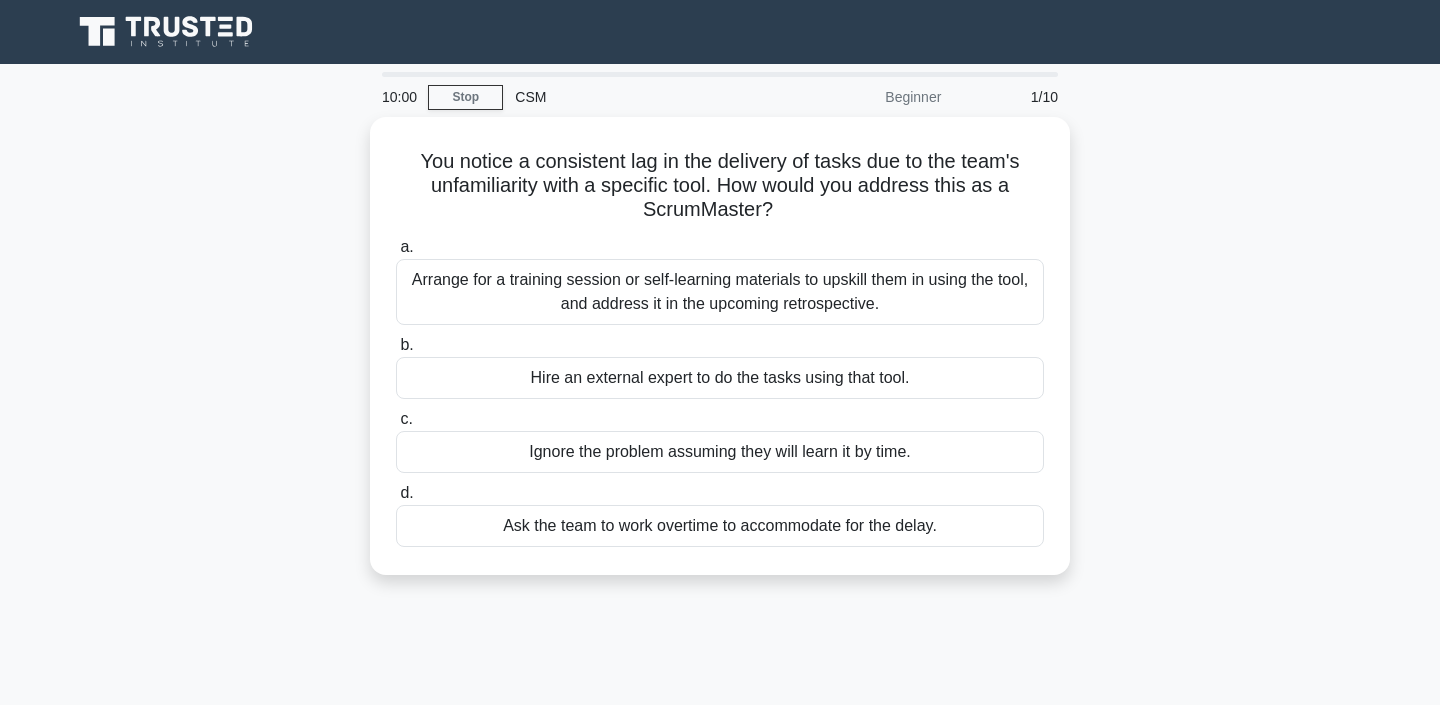 scroll, scrollTop: 0, scrollLeft: 0, axis: both 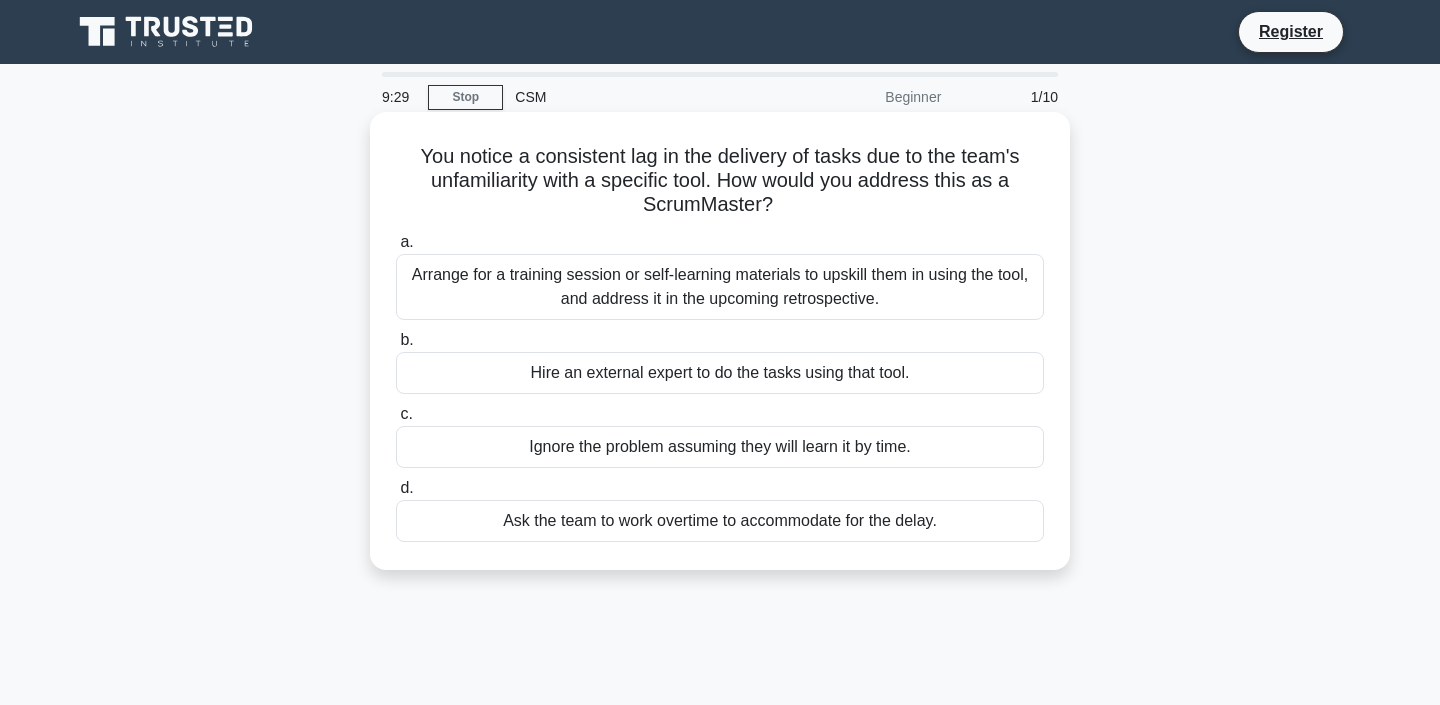 click on "Arrange for a training session or self-learning materials to upskill them in using the tool, and address it in the upcoming retrospective." at bounding box center (720, 287) 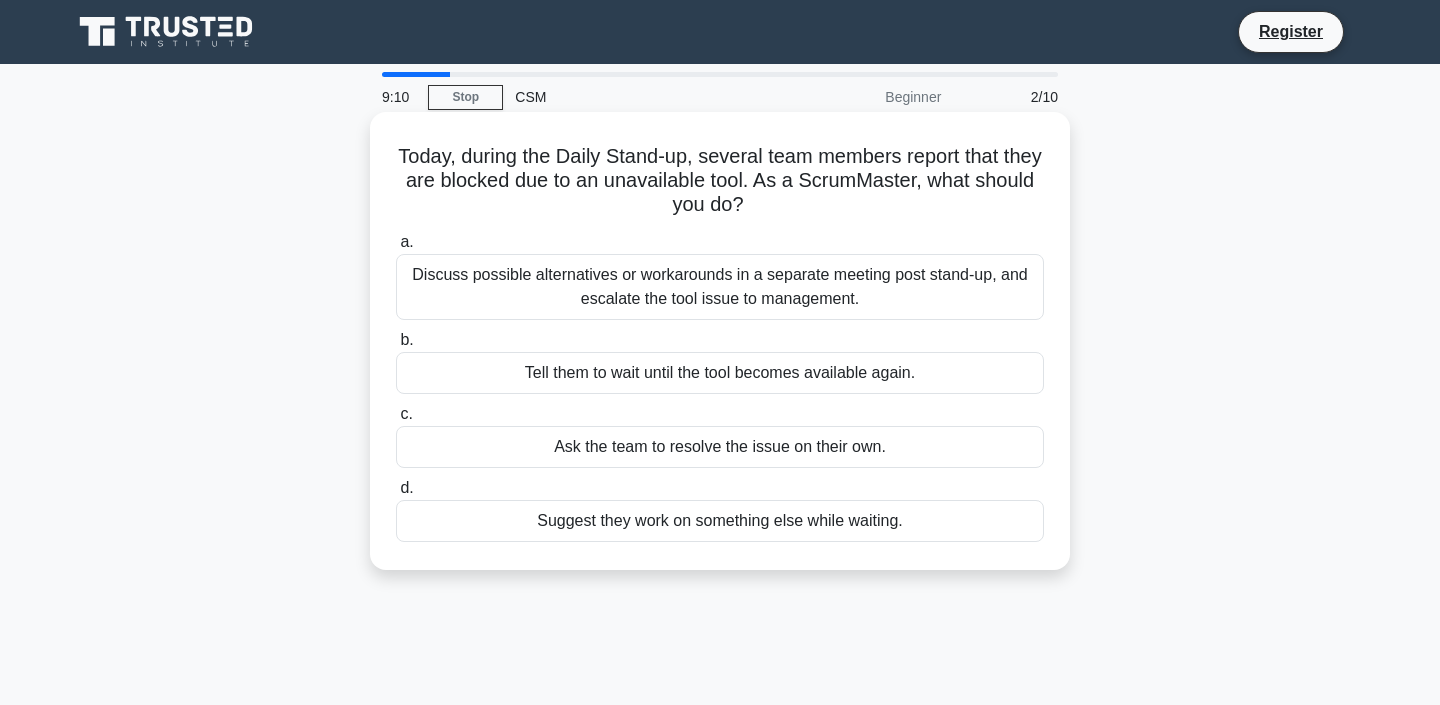 click on "Discuss possible alternatives or workarounds in a separate meeting post stand-up, and escalate the tool issue to management." at bounding box center (720, 287) 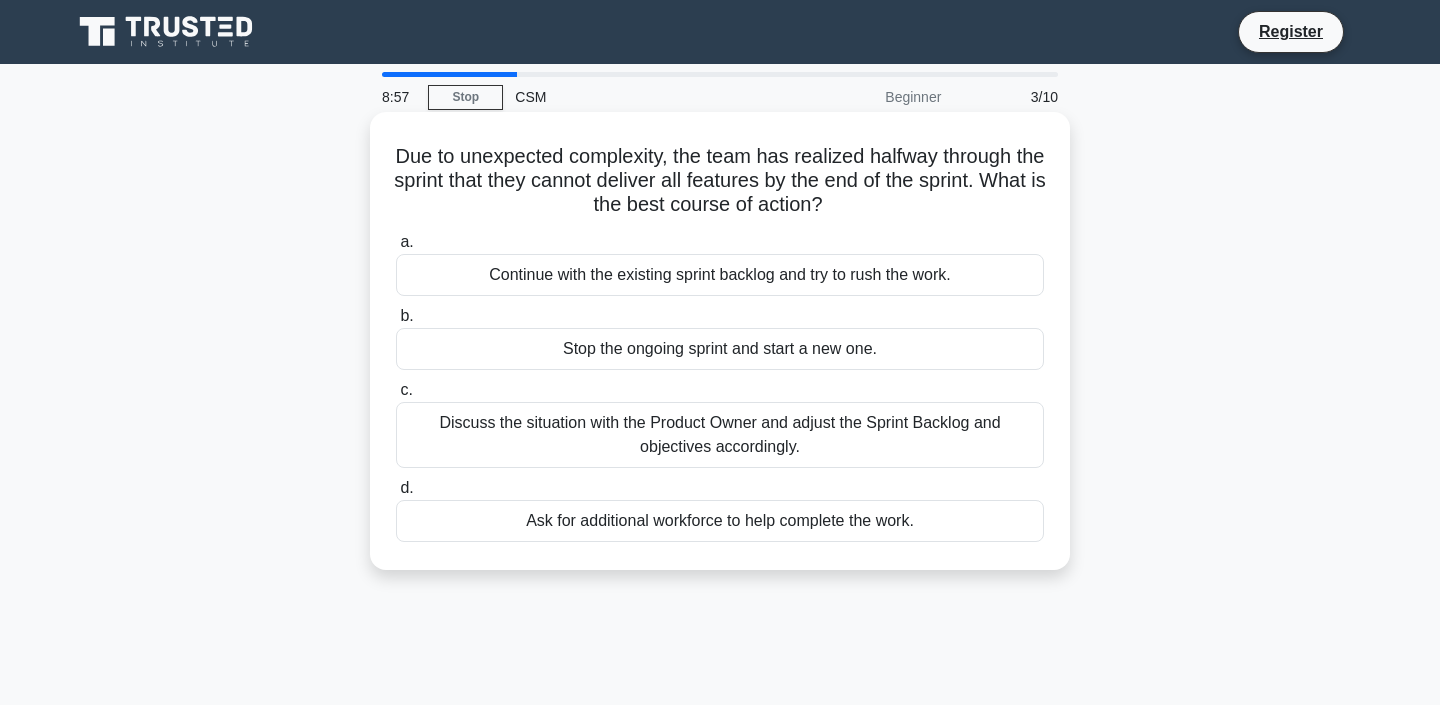 click on "Discuss the situation with the Product Owner and adjust the Sprint Backlog and objectives accordingly." at bounding box center [720, 435] 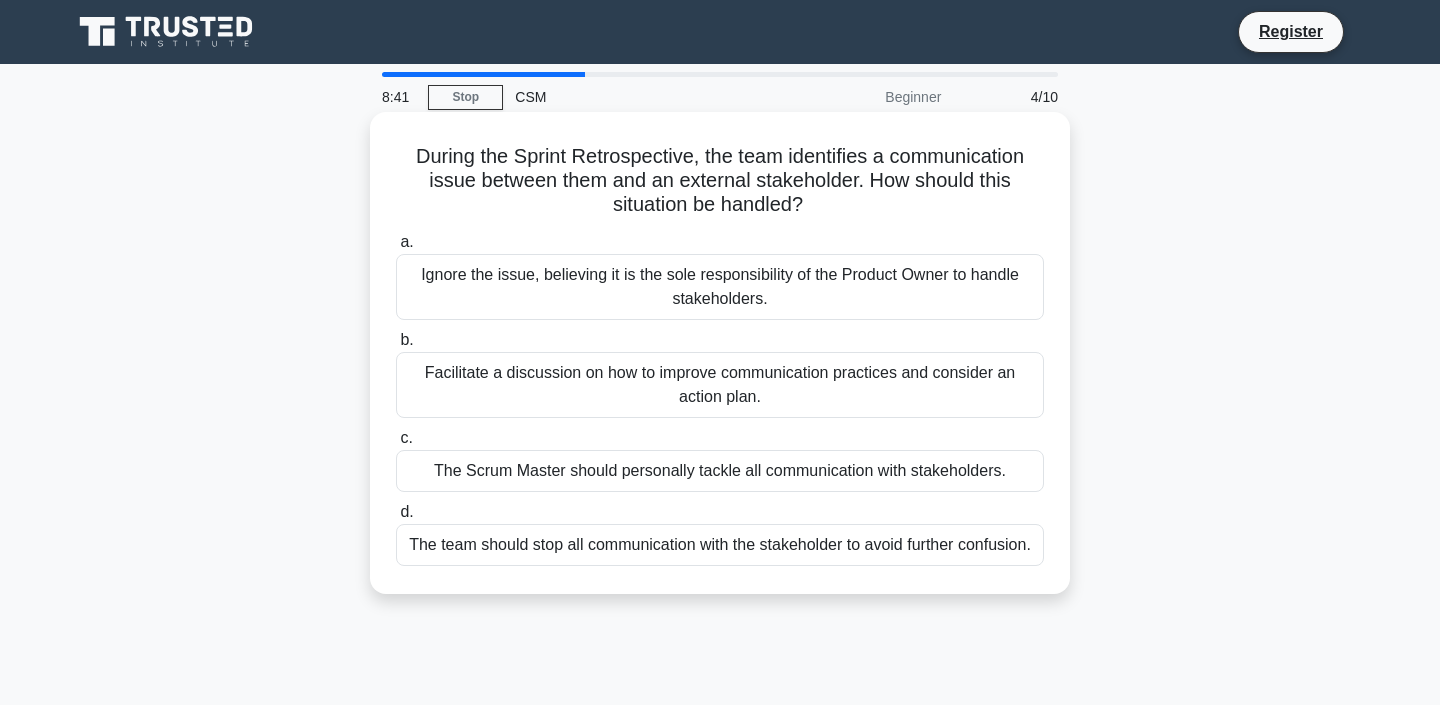 click on "Facilitate a discussion on how to improve communication practices and consider an action plan." at bounding box center (720, 385) 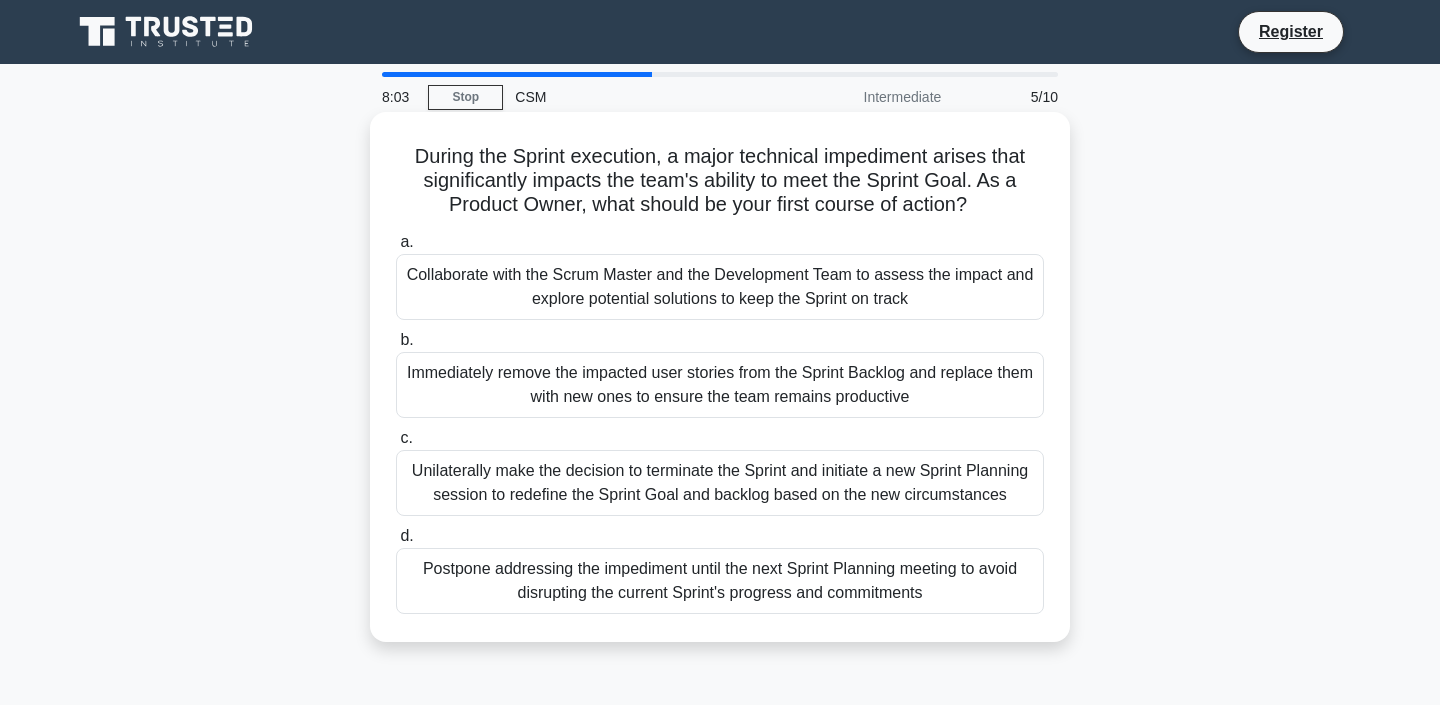 click on "Collaborate with the Scrum Master and the Development Team to assess the impact and explore potential solutions to keep the Sprint on track" at bounding box center [720, 287] 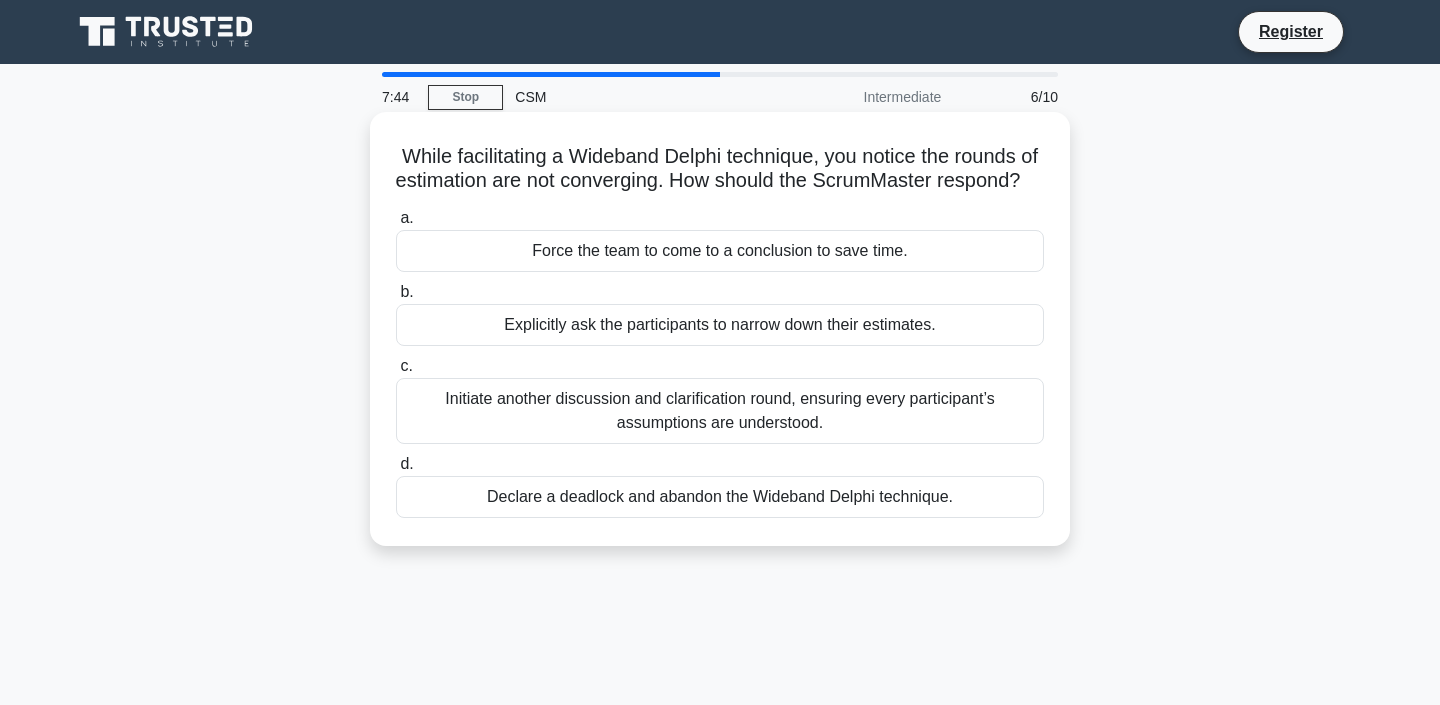click on "Initiate another discussion and clarification round, ensuring every participant’s assumptions are understood." at bounding box center (720, 411) 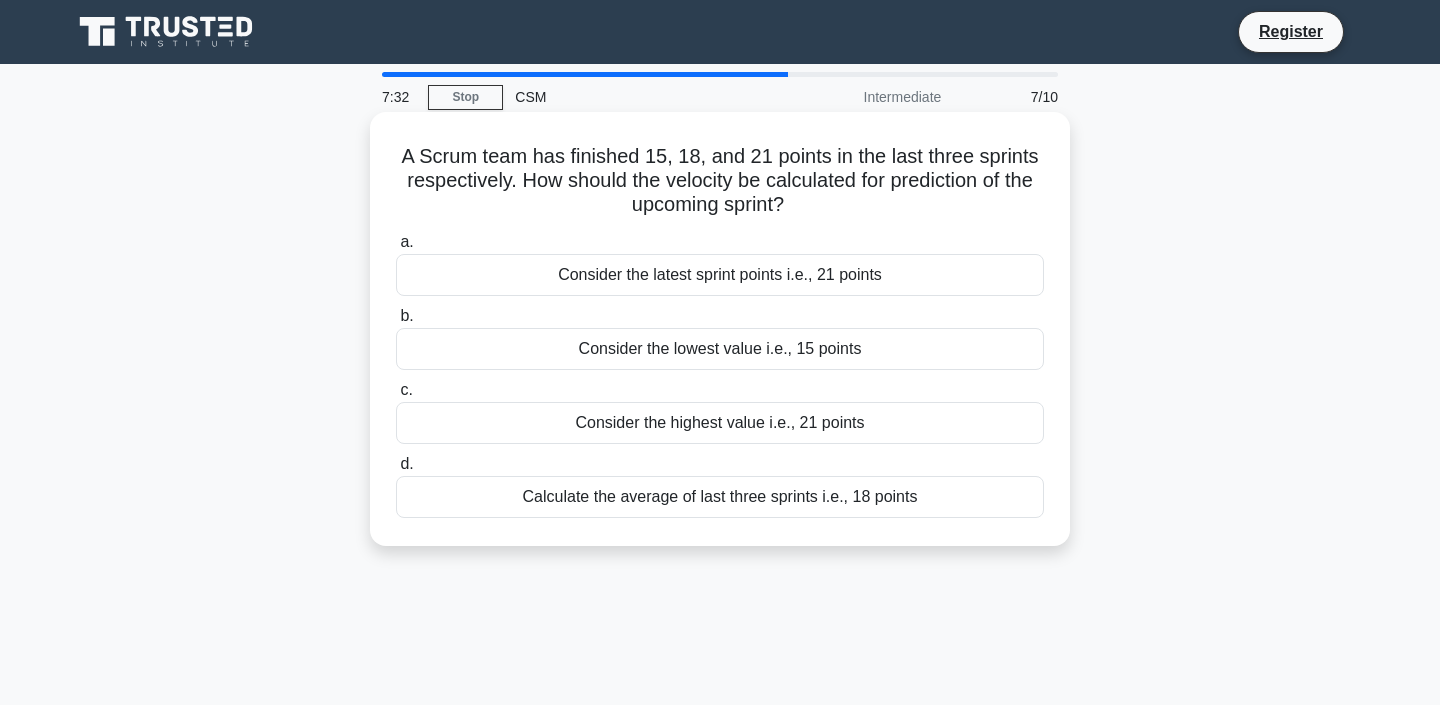 click on "Calculate the average of last three sprints i.e., 18 points" at bounding box center [720, 497] 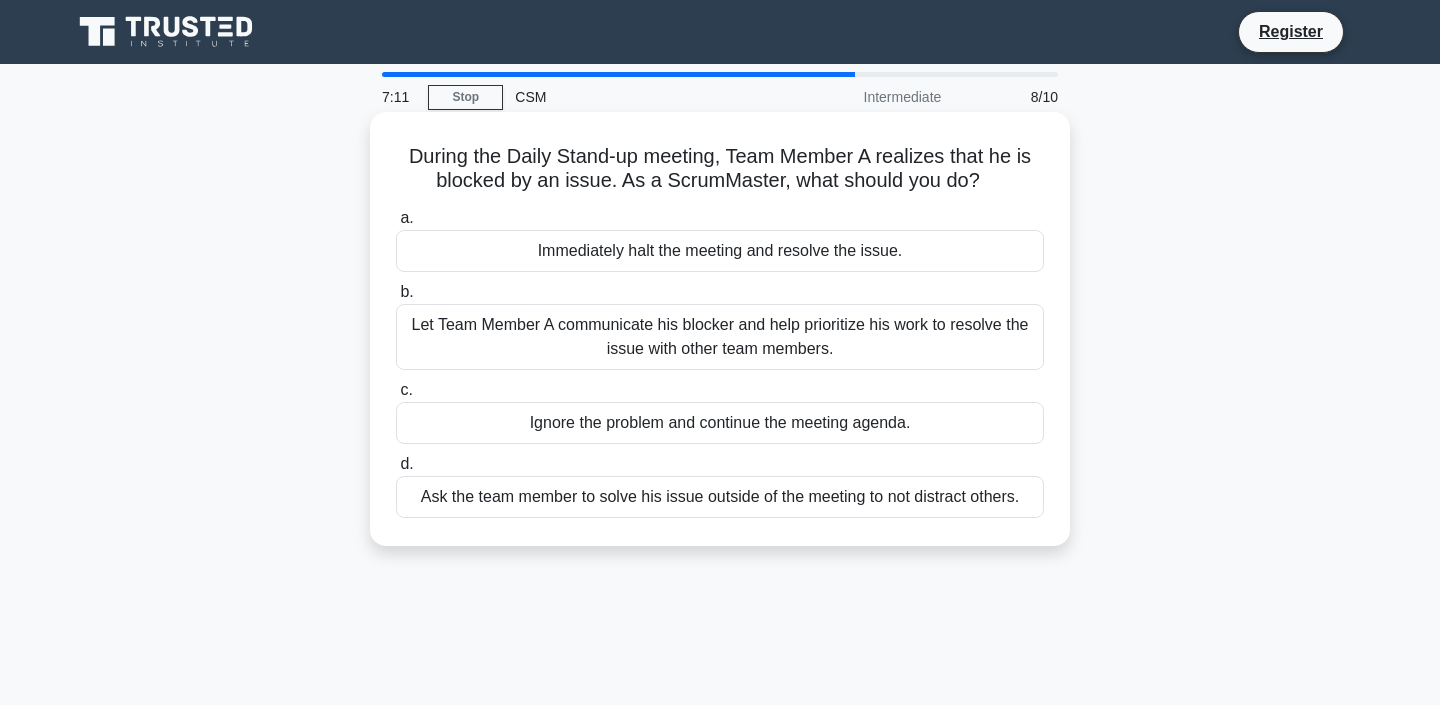 click on "Ask the team member to solve his issue outside of the meeting to not distract others." at bounding box center [720, 497] 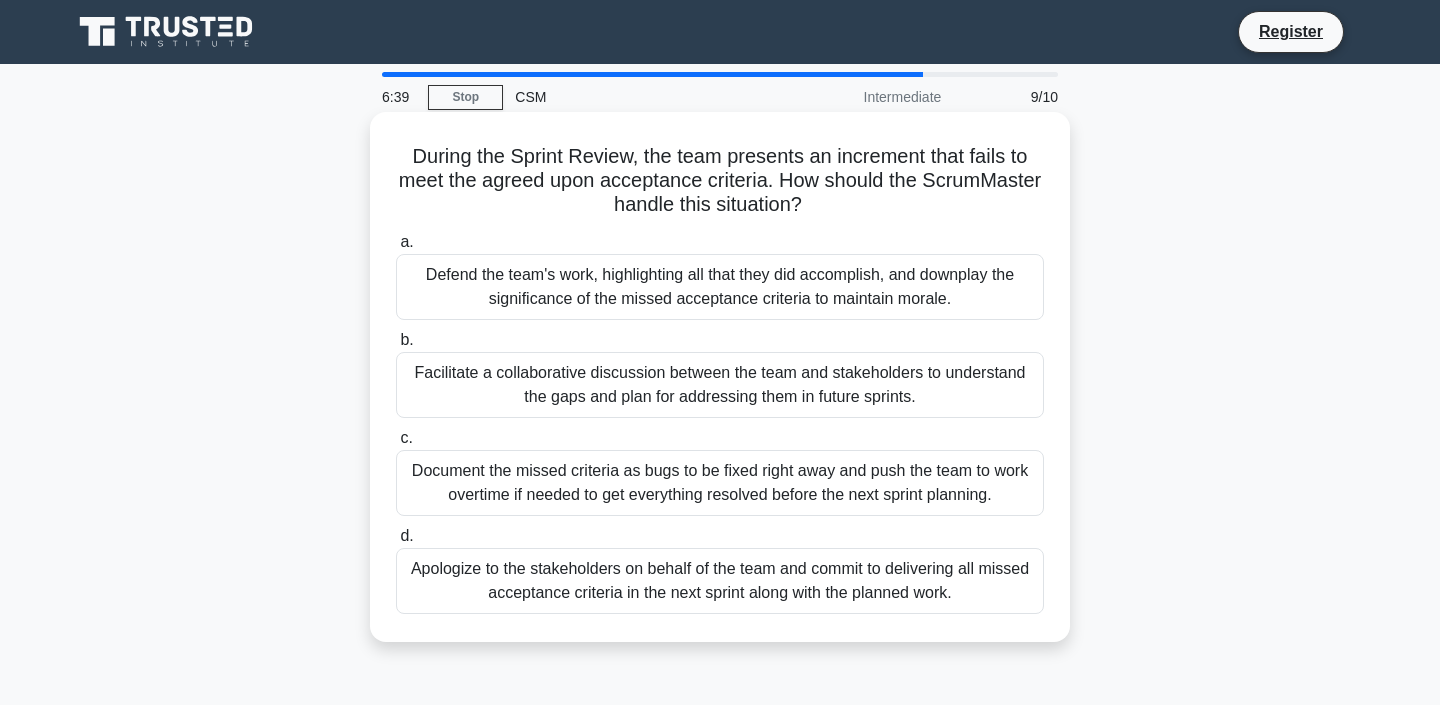 click on "Facilitate a collaborative discussion between the team and stakeholders to understand the gaps and plan for addressing them in future sprints." at bounding box center (720, 385) 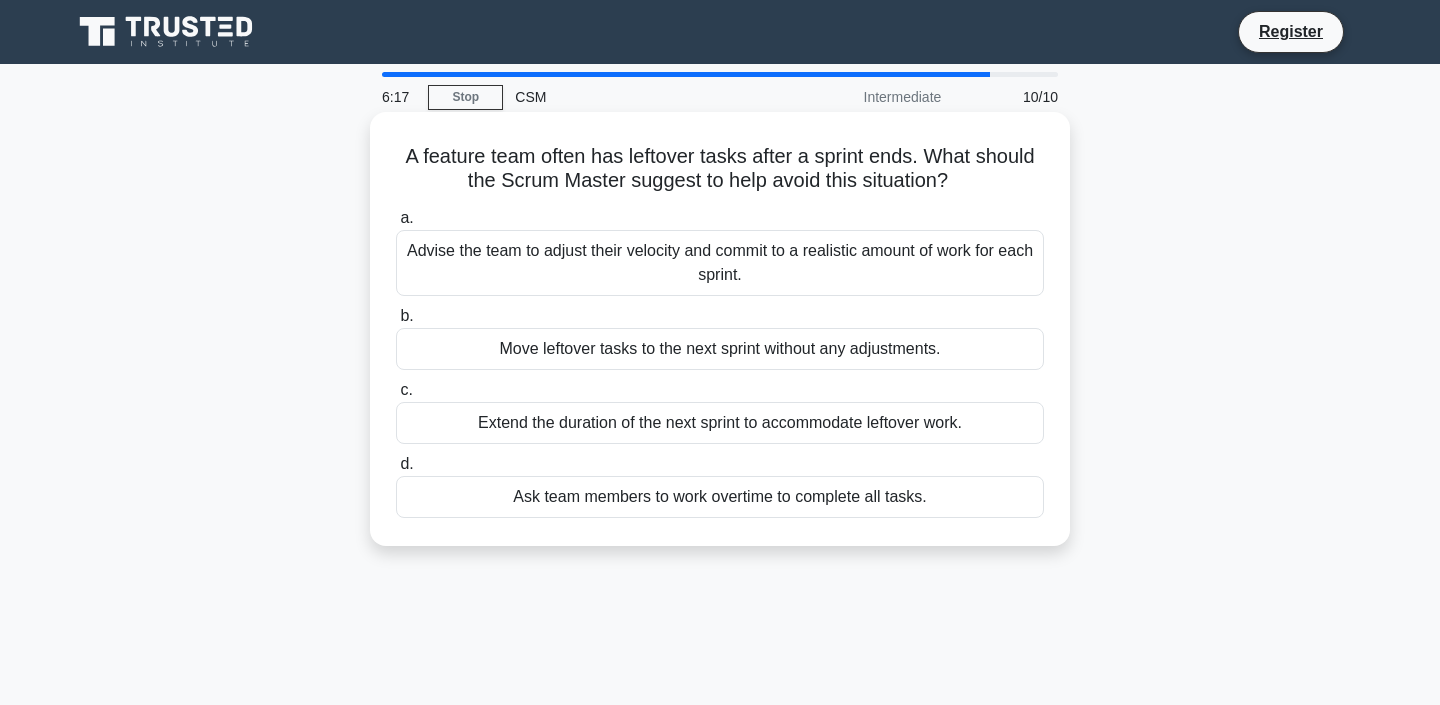 click on "Advise the team to adjust their velocity and commit to a realistic amount of work for each sprint." at bounding box center [720, 263] 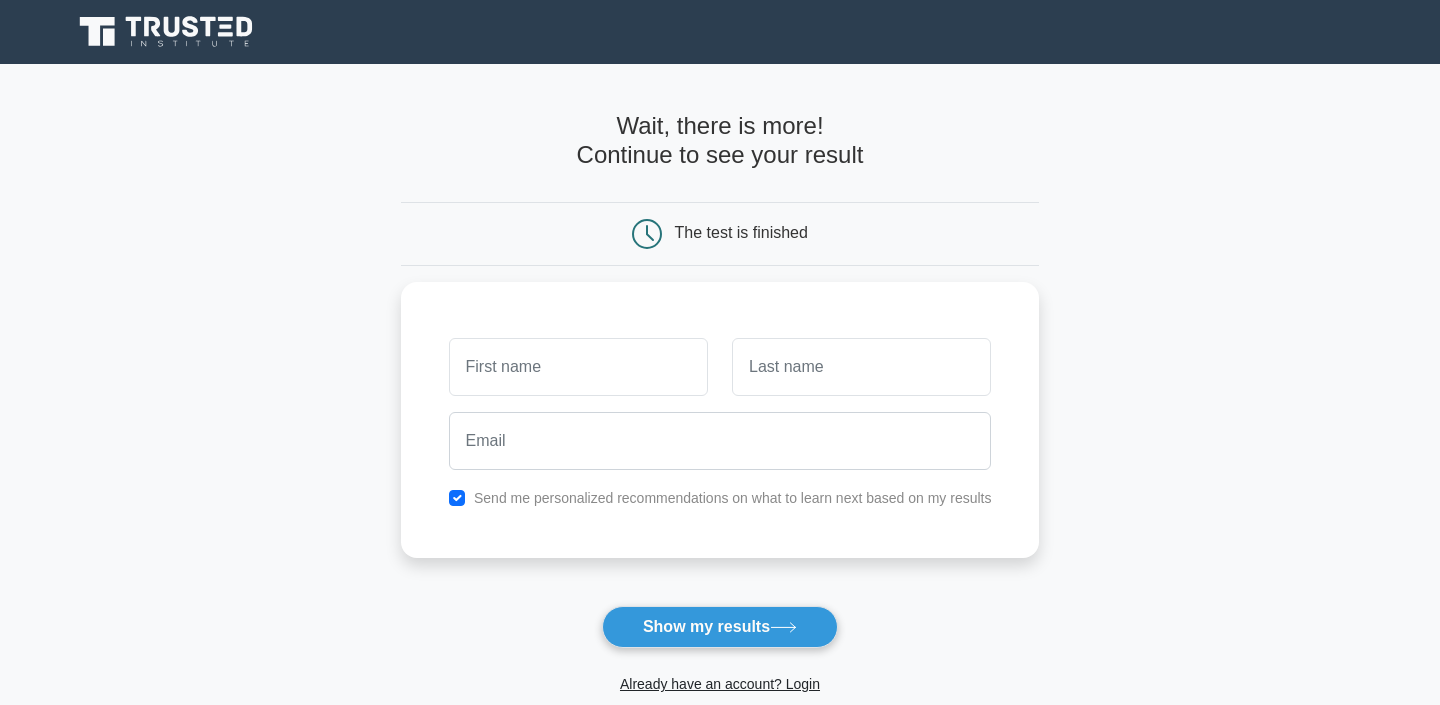 scroll, scrollTop: 0, scrollLeft: 0, axis: both 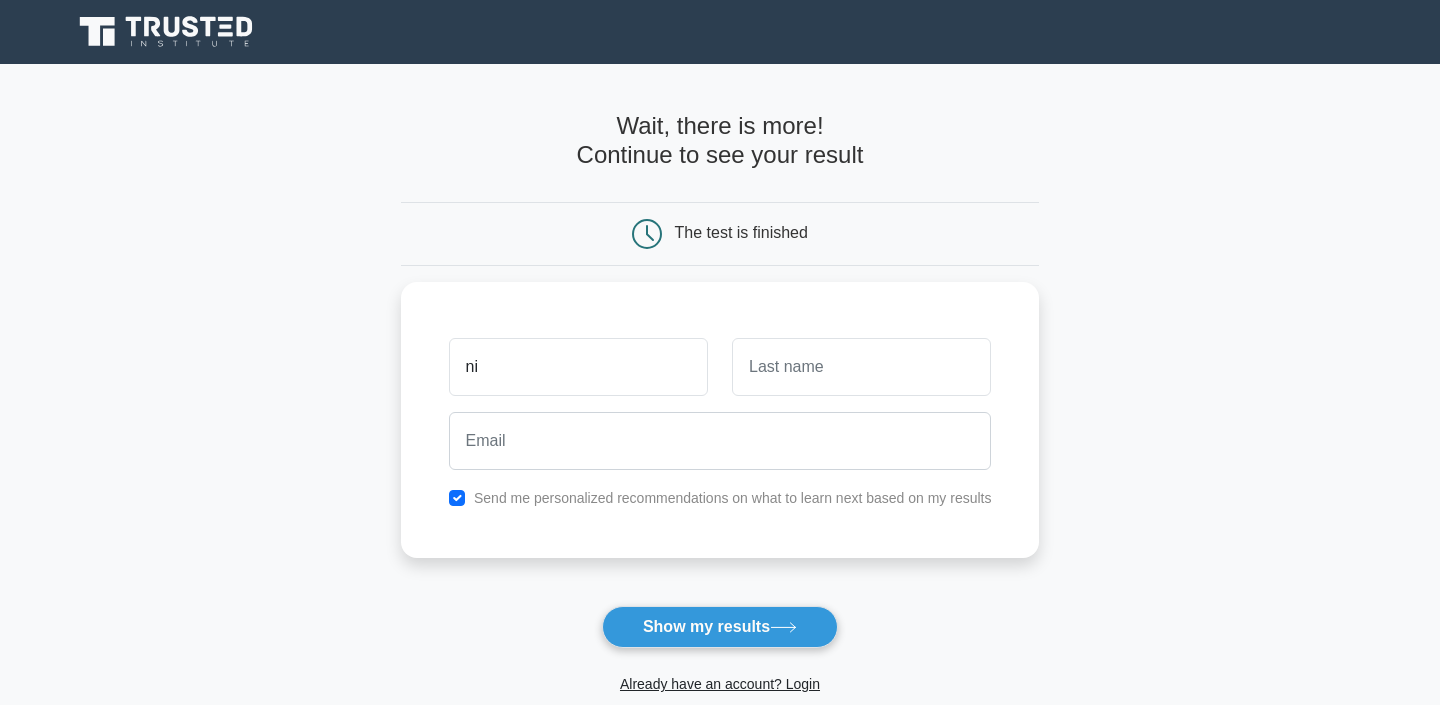 type on "n" 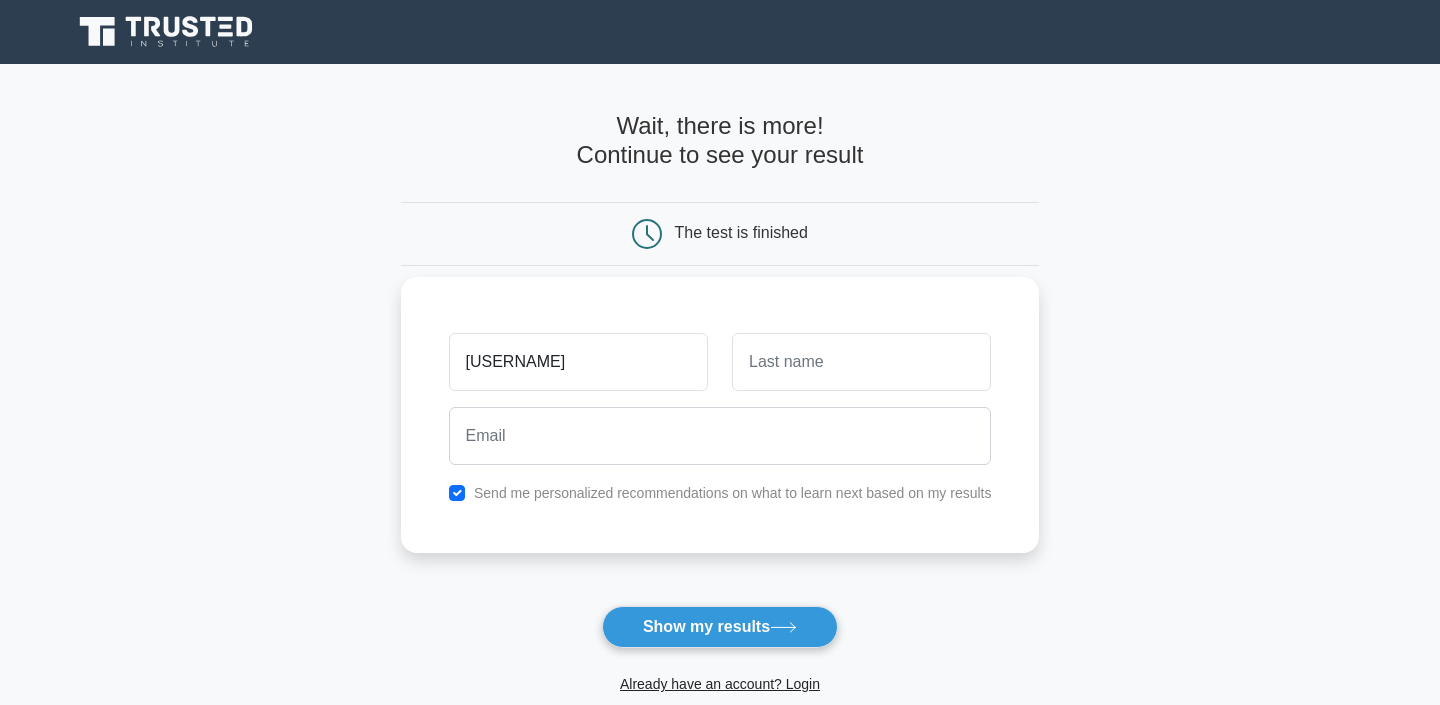 type on "[USERNAME]" 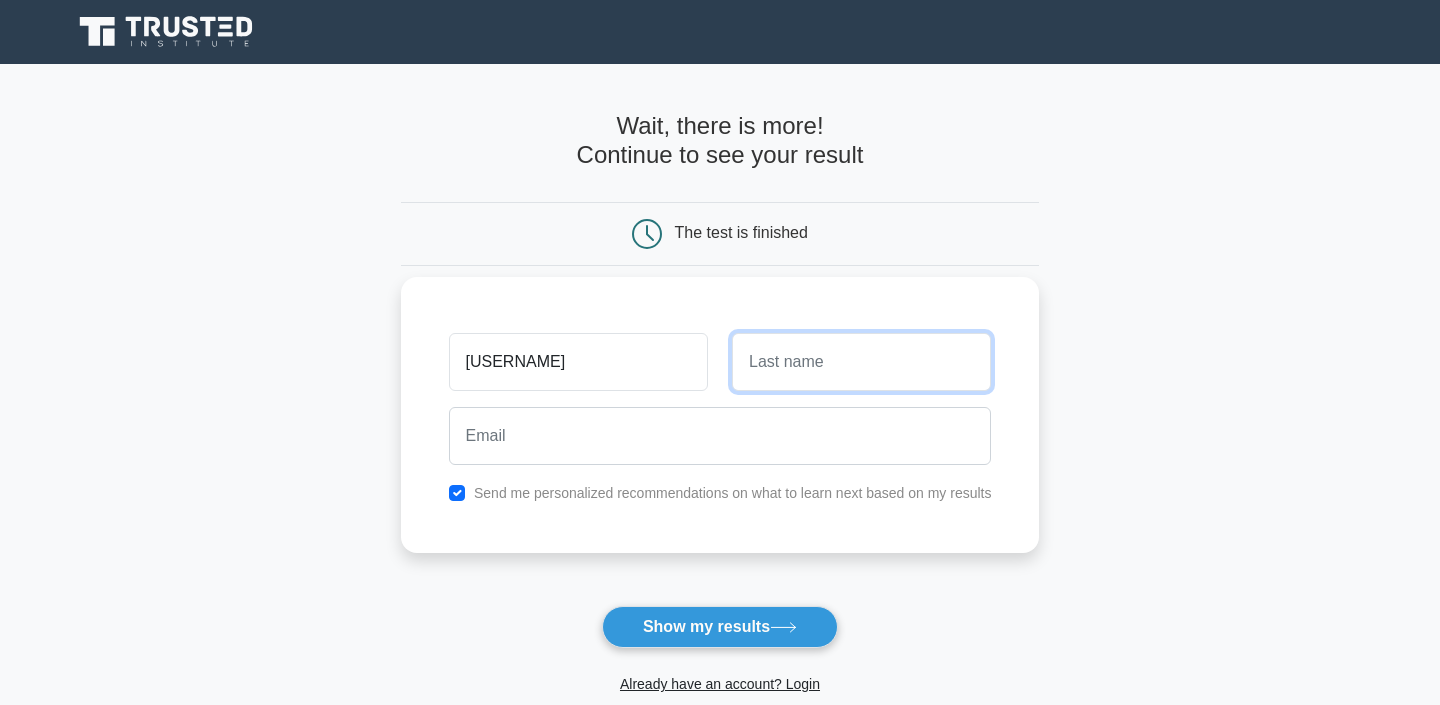 click at bounding box center (861, 362) 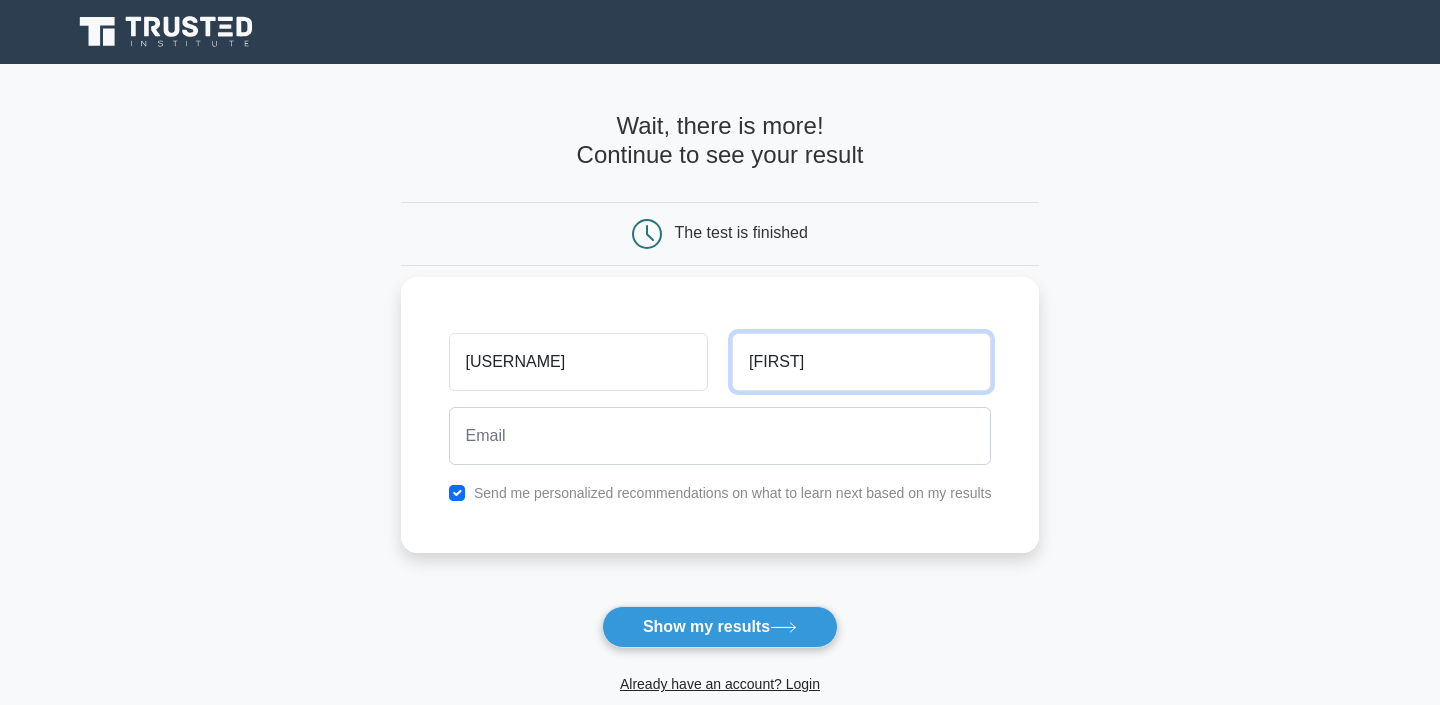 type on "[FIRST]" 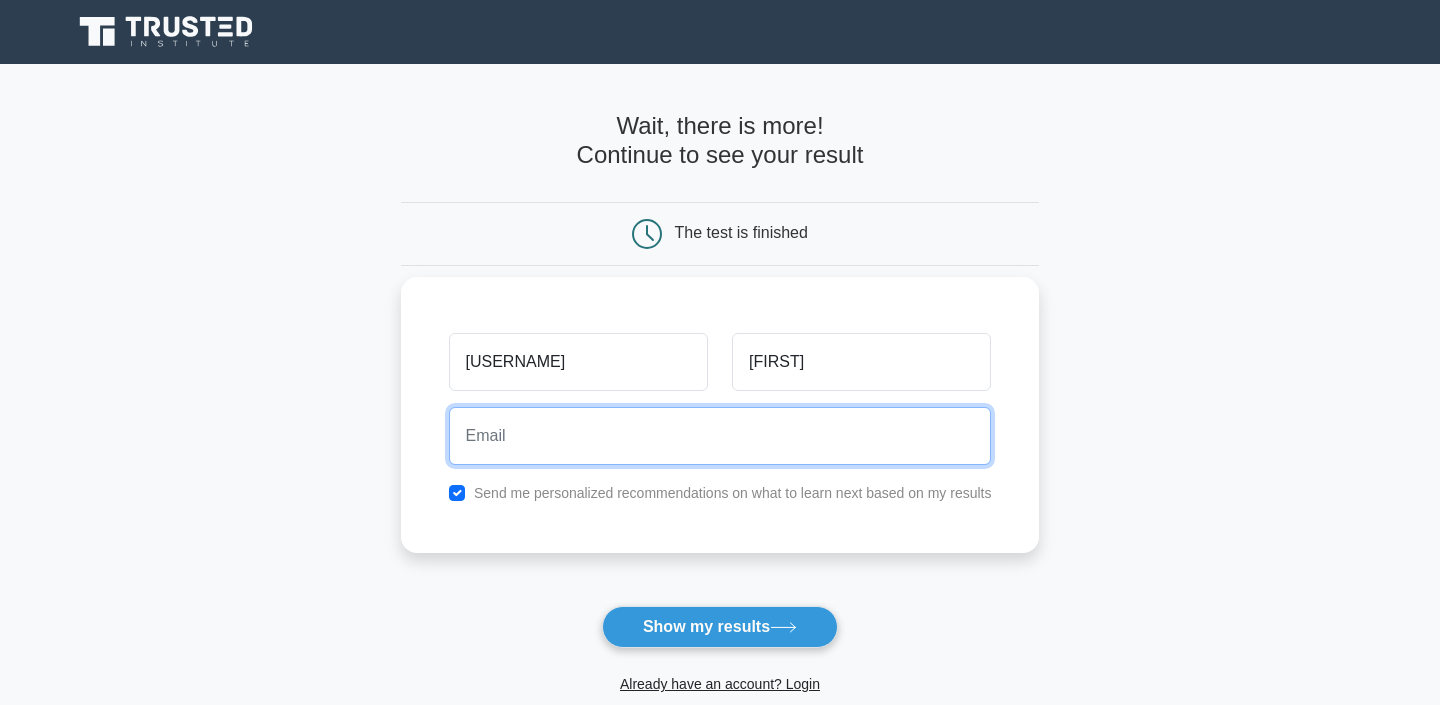 click at bounding box center [720, 436] 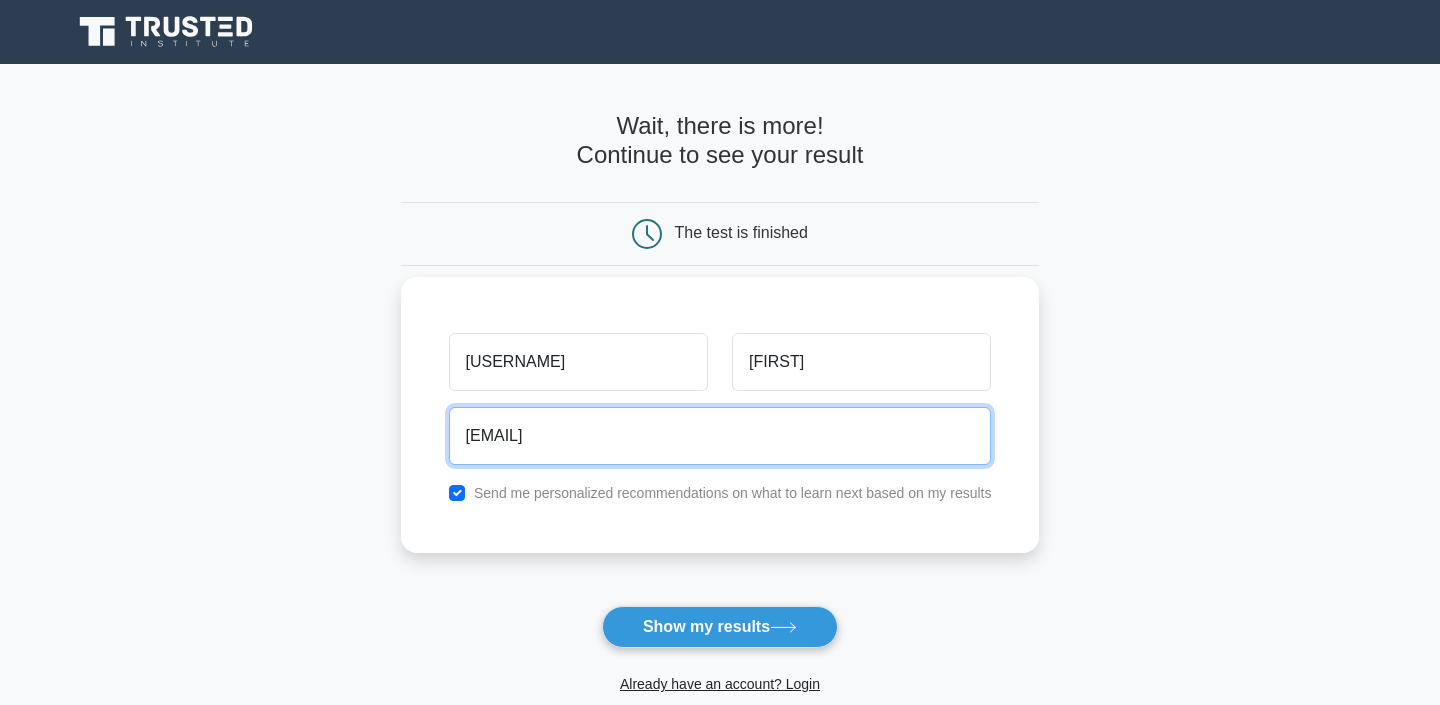 type on "[EMAIL]" 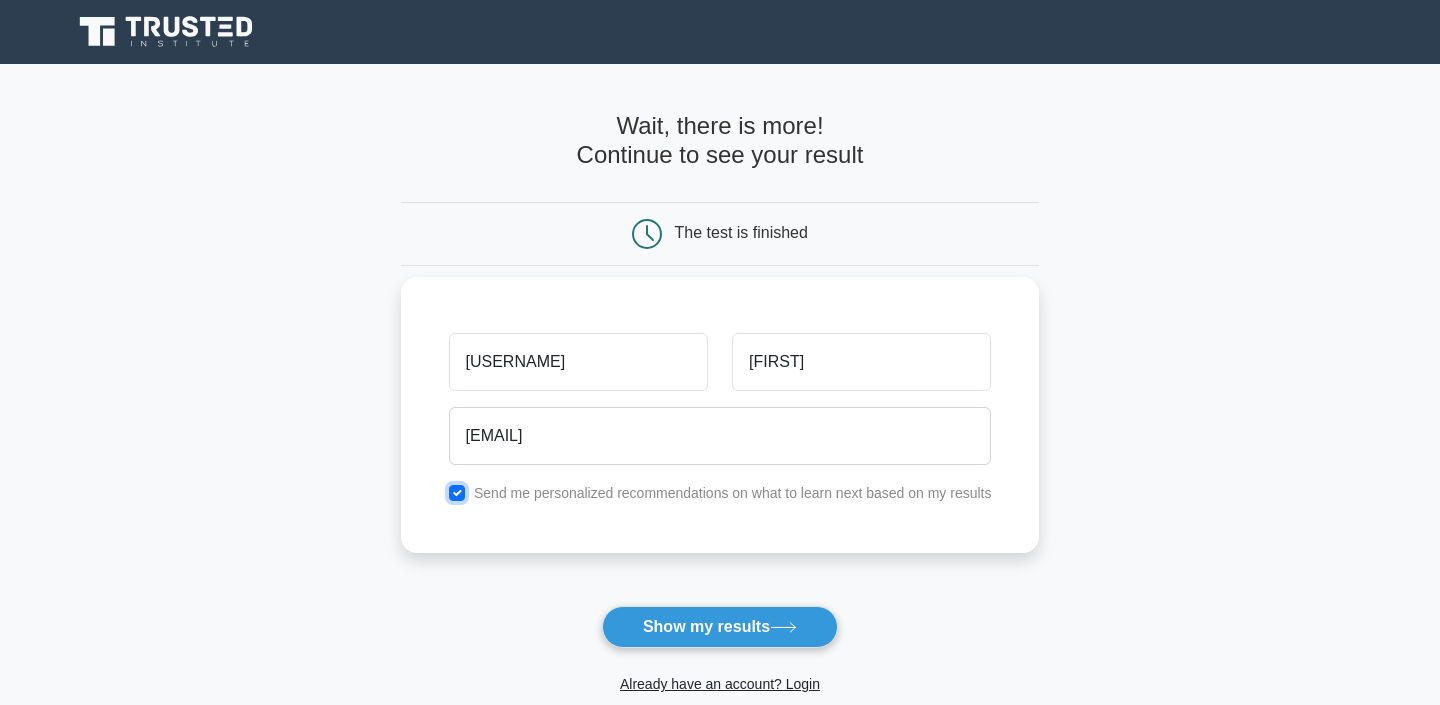 click at bounding box center (457, 493) 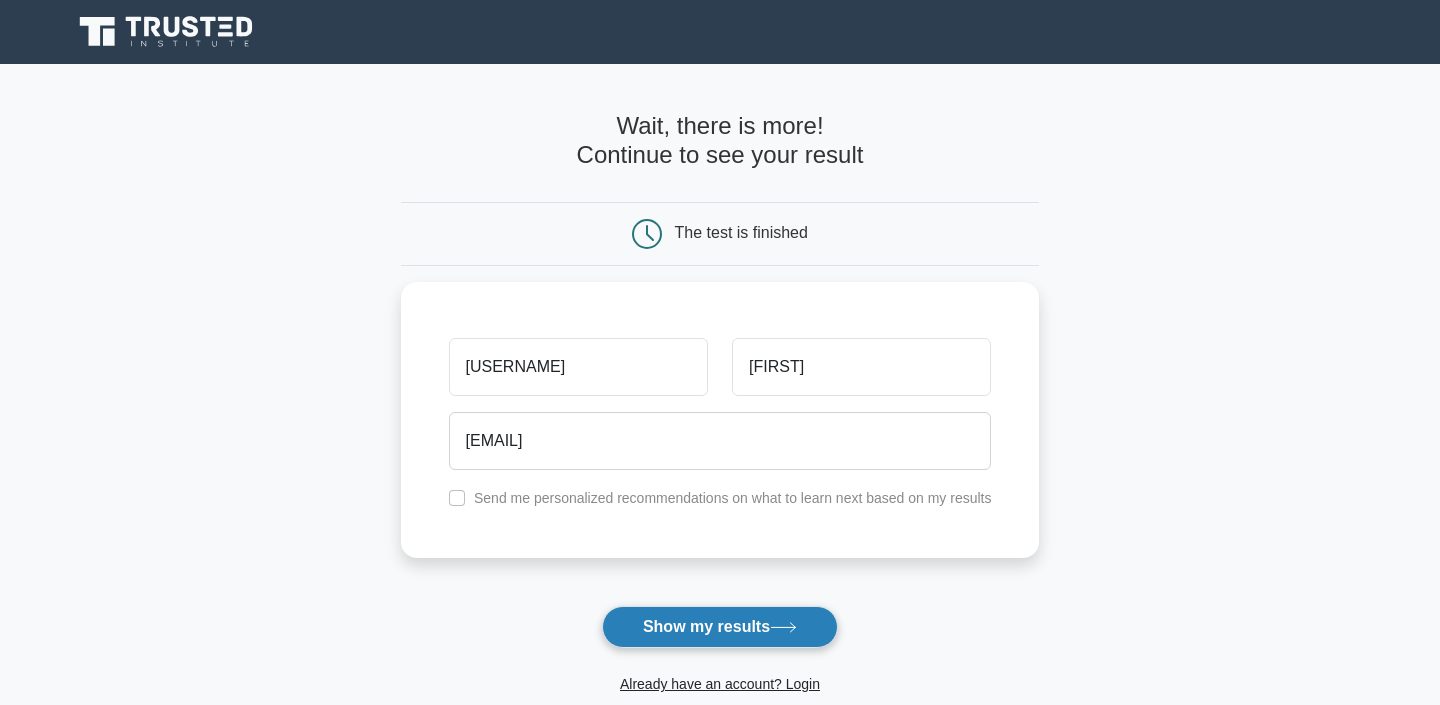 click on "Show my results" at bounding box center (720, 627) 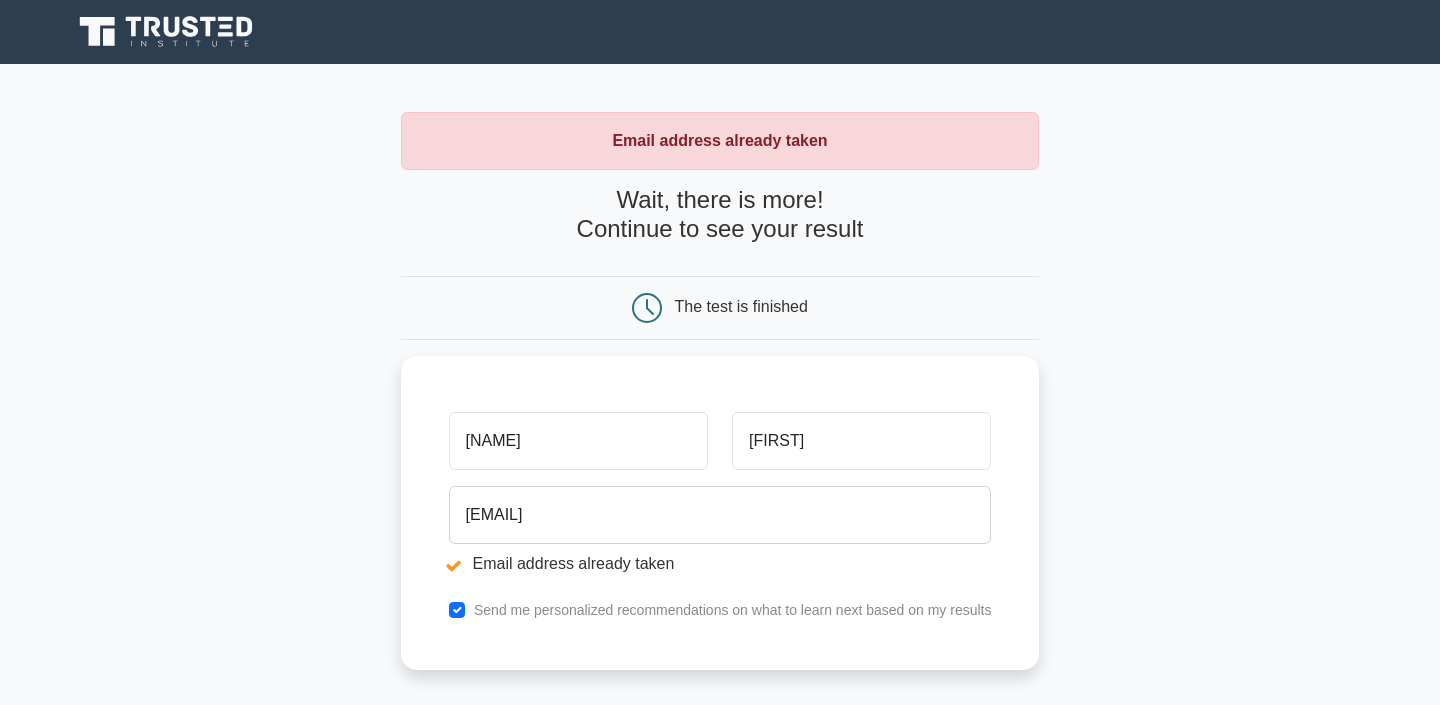 scroll, scrollTop: 0, scrollLeft: 0, axis: both 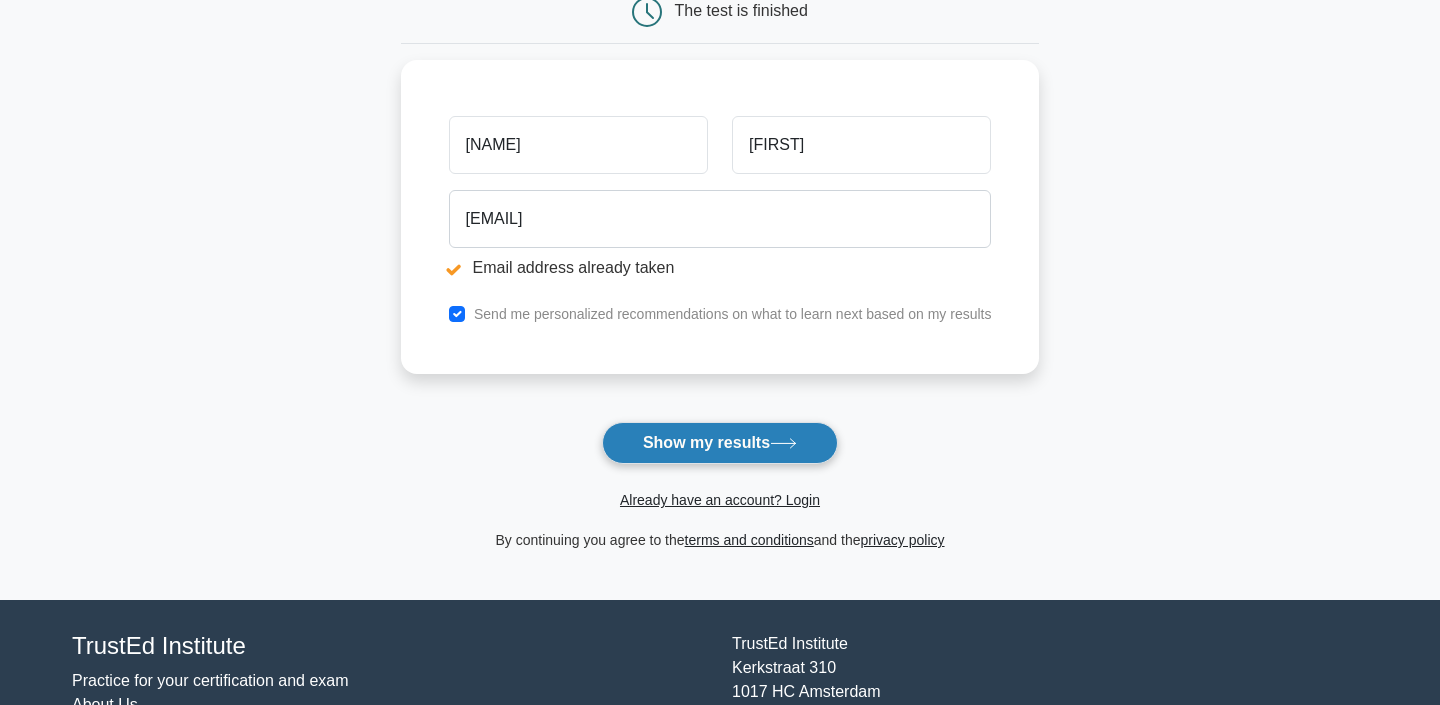 click on "Show my results" at bounding box center (720, 443) 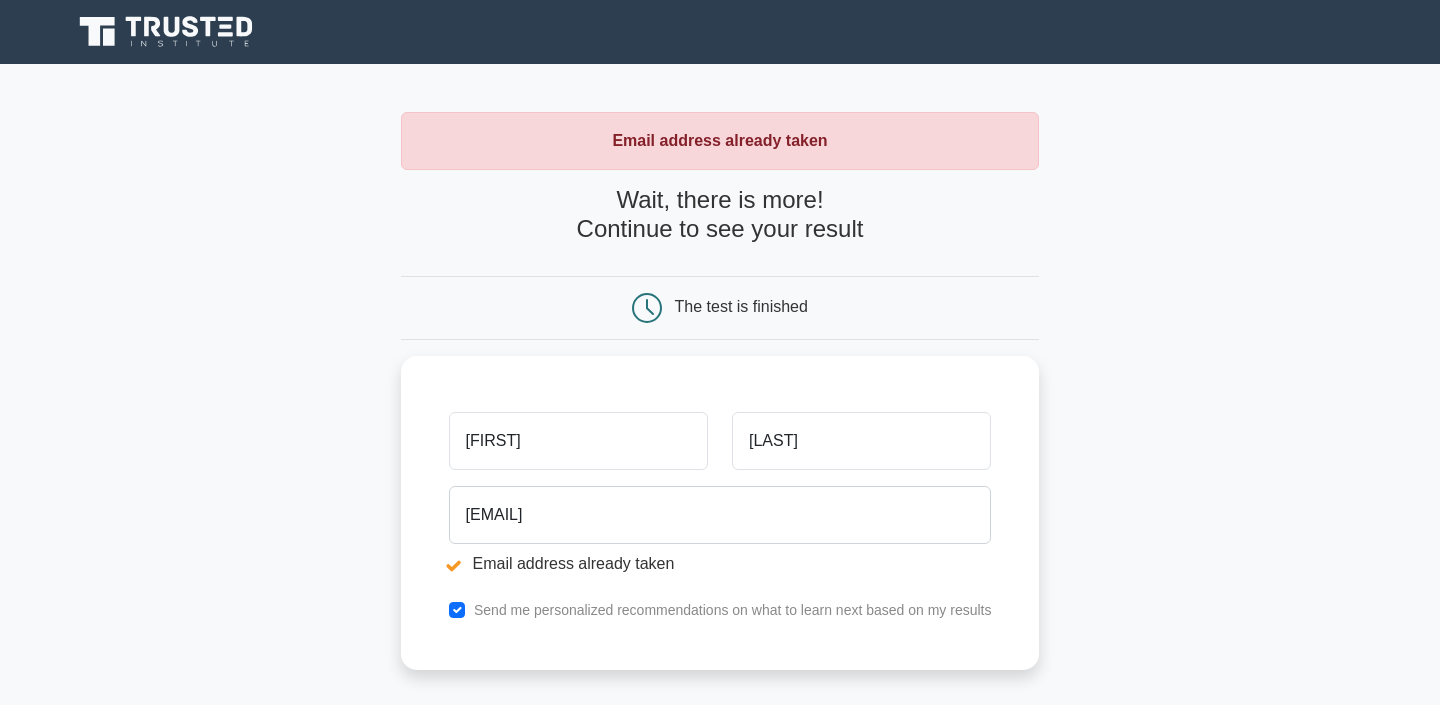 scroll, scrollTop: 0, scrollLeft: 0, axis: both 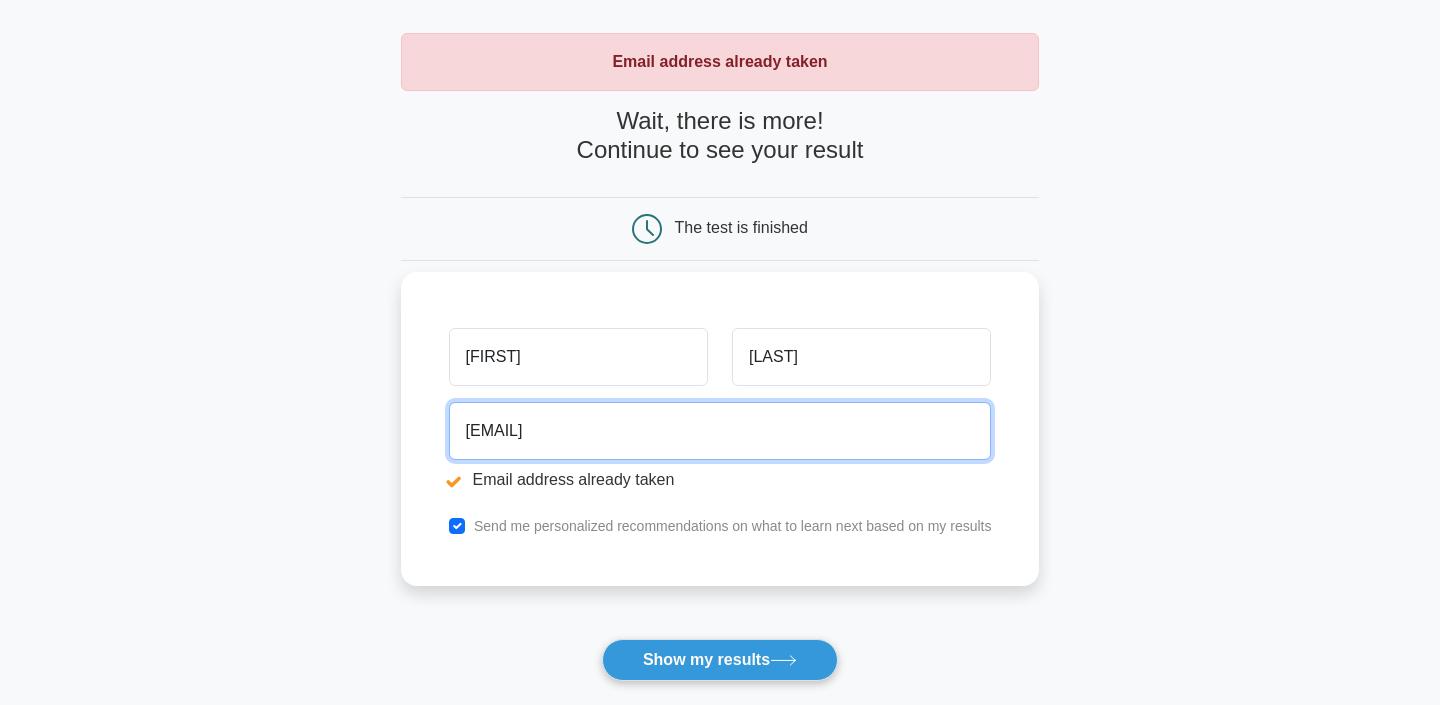 click on "nipika56@gmail.com" at bounding box center [720, 431] 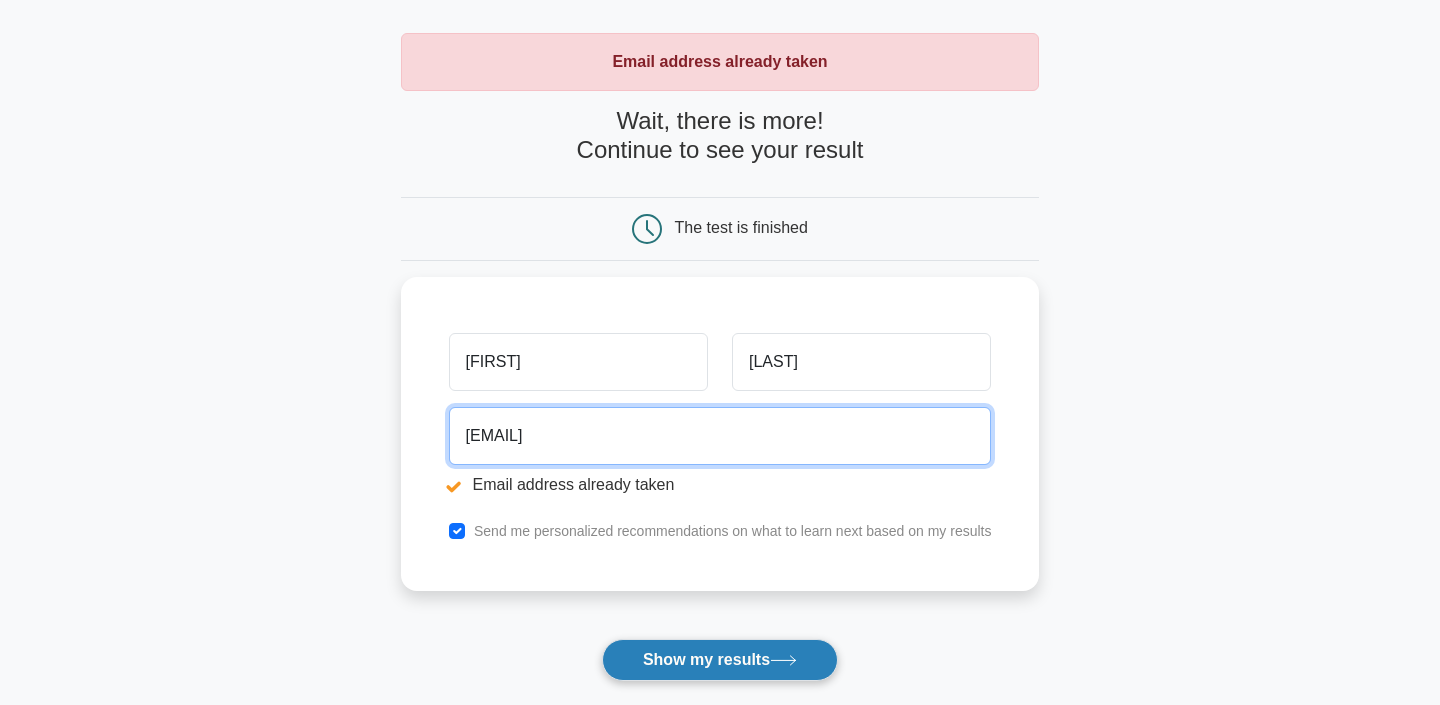 type on "nipika.paul@gmail.com" 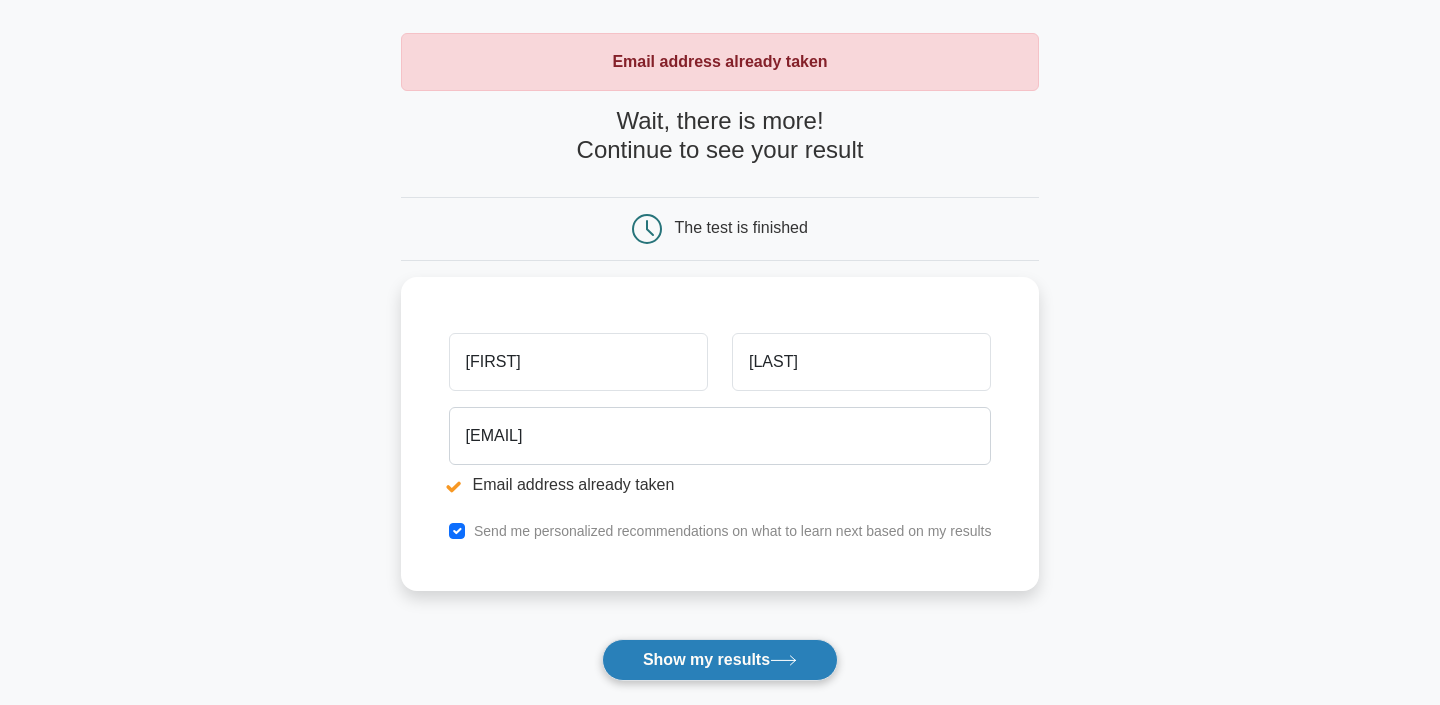 click on "Show my results" at bounding box center (720, 660) 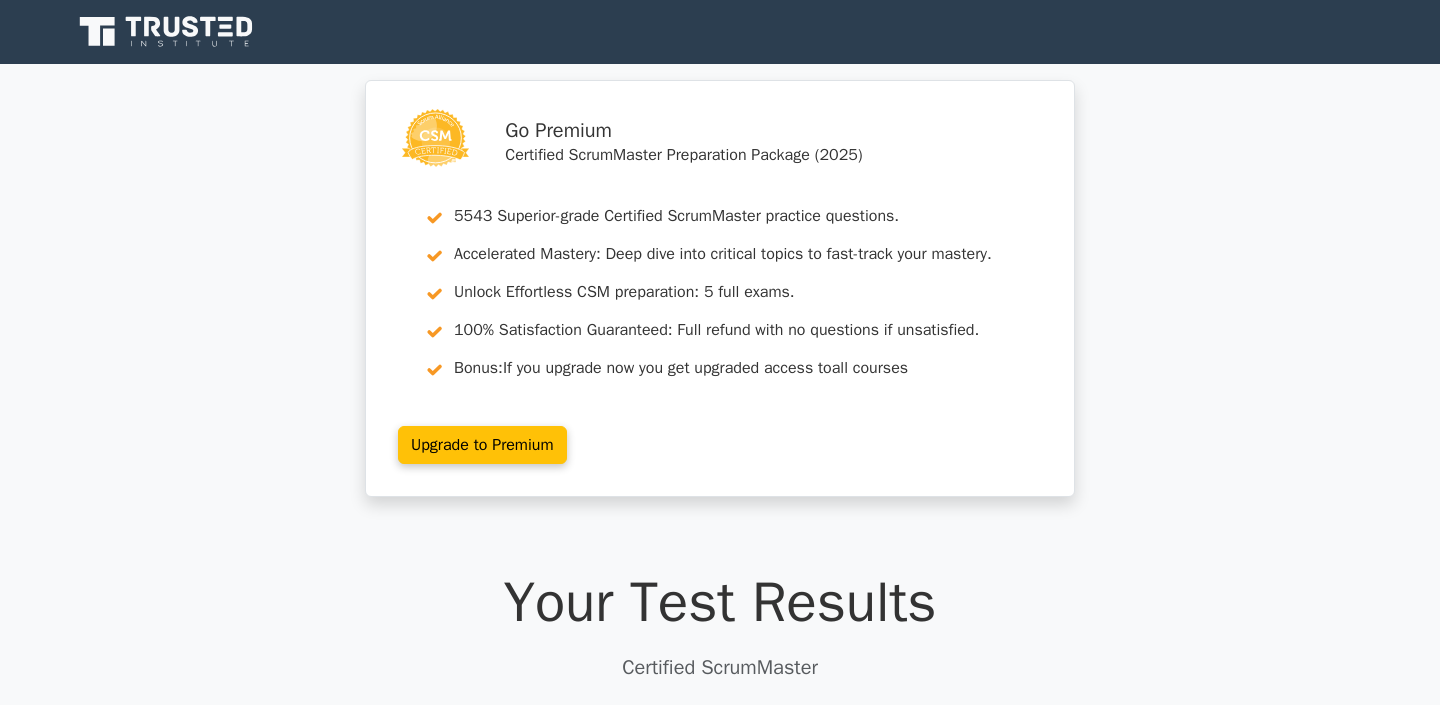 scroll, scrollTop: 0, scrollLeft: 0, axis: both 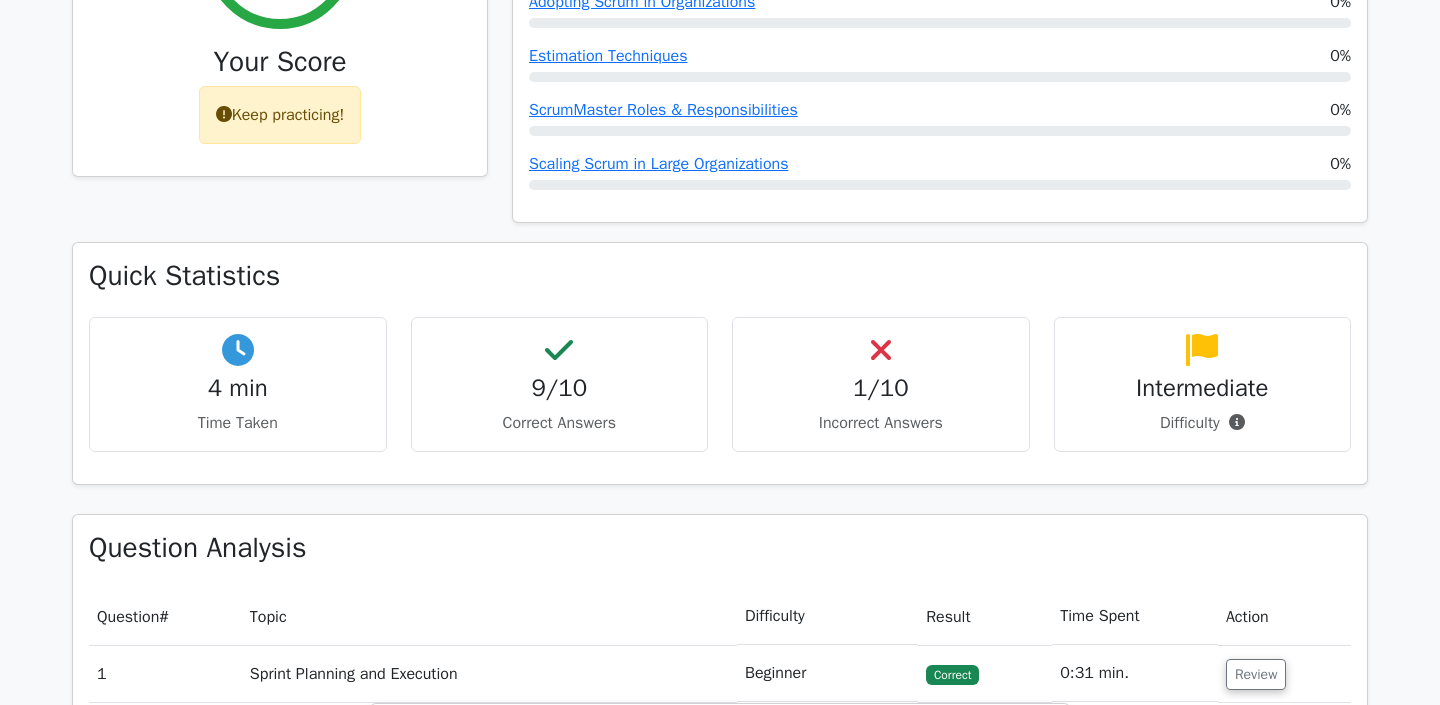 click on "1/10" at bounding box center (881, 388) 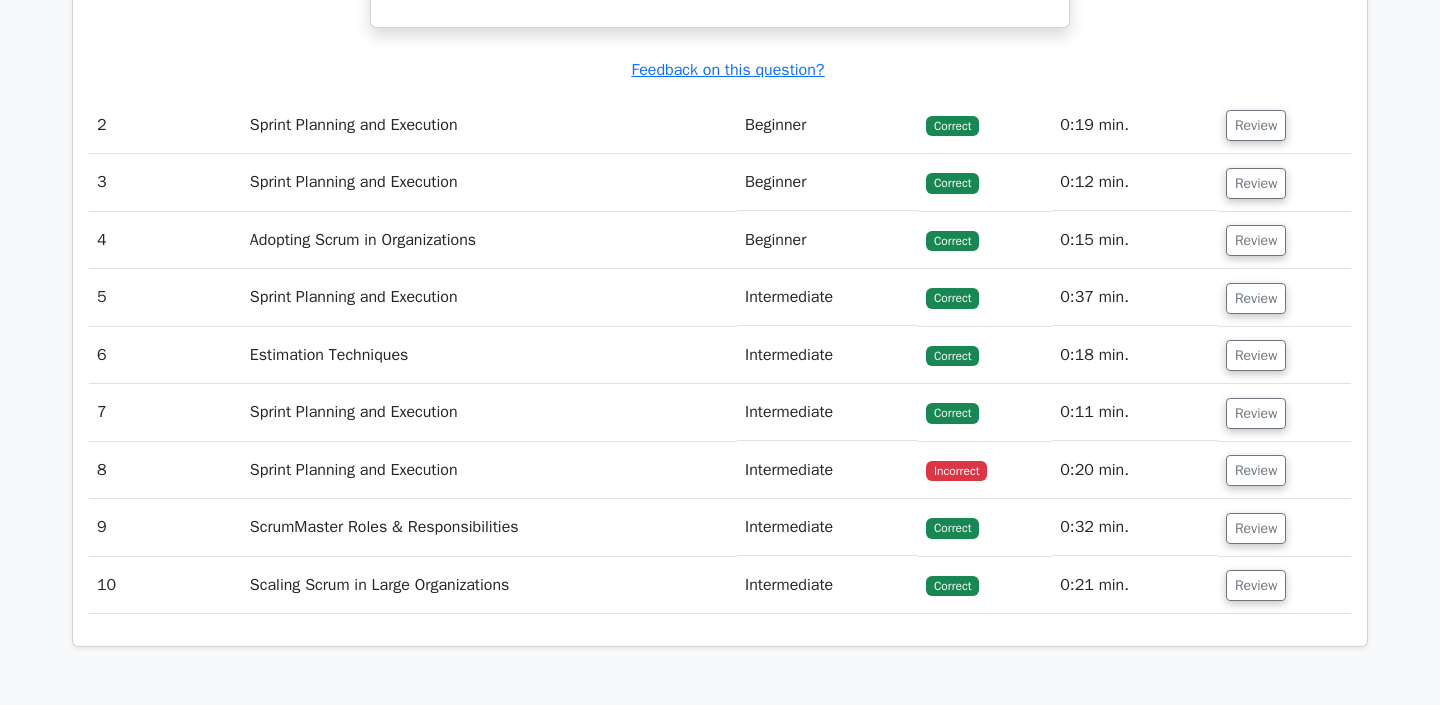 scroll, scrollTop: 2316, scrollLeft: 0, axis: vertical 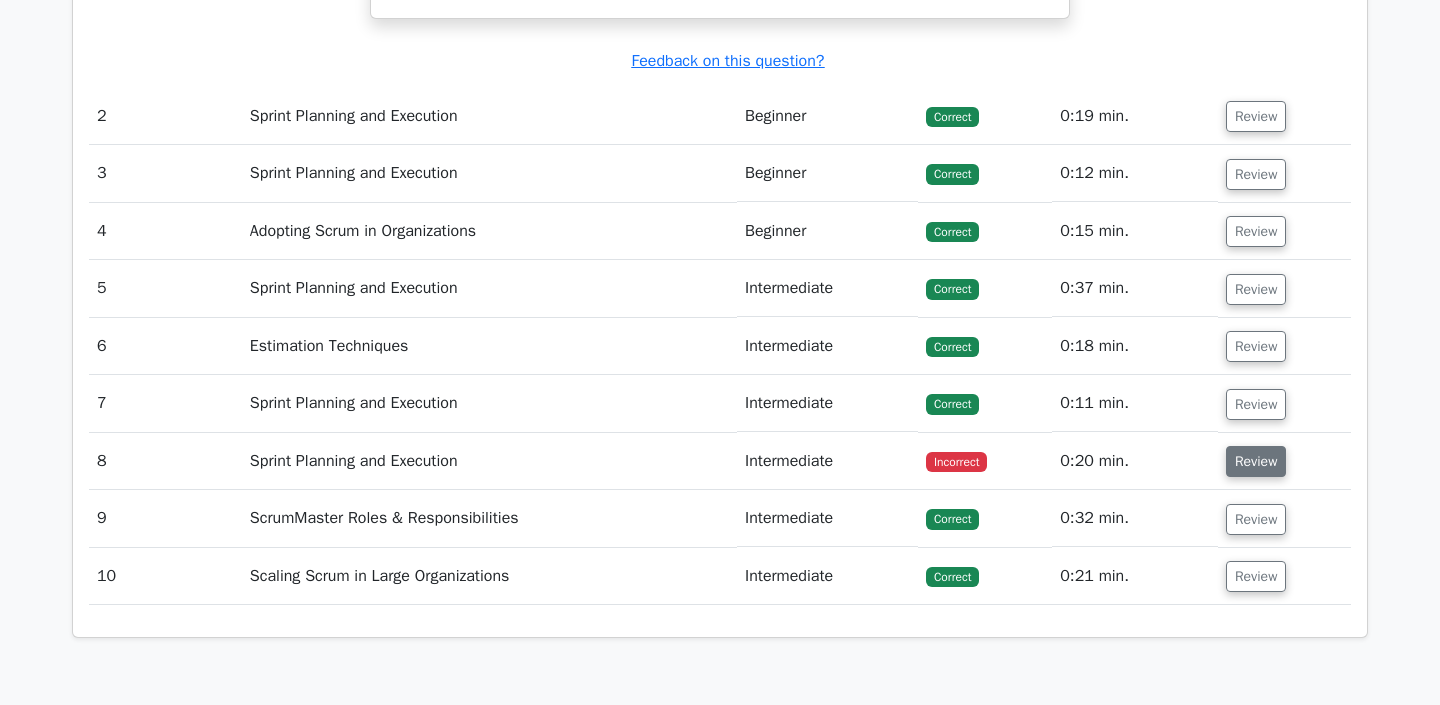 click on "Review" at bounding box center [1256, 461] 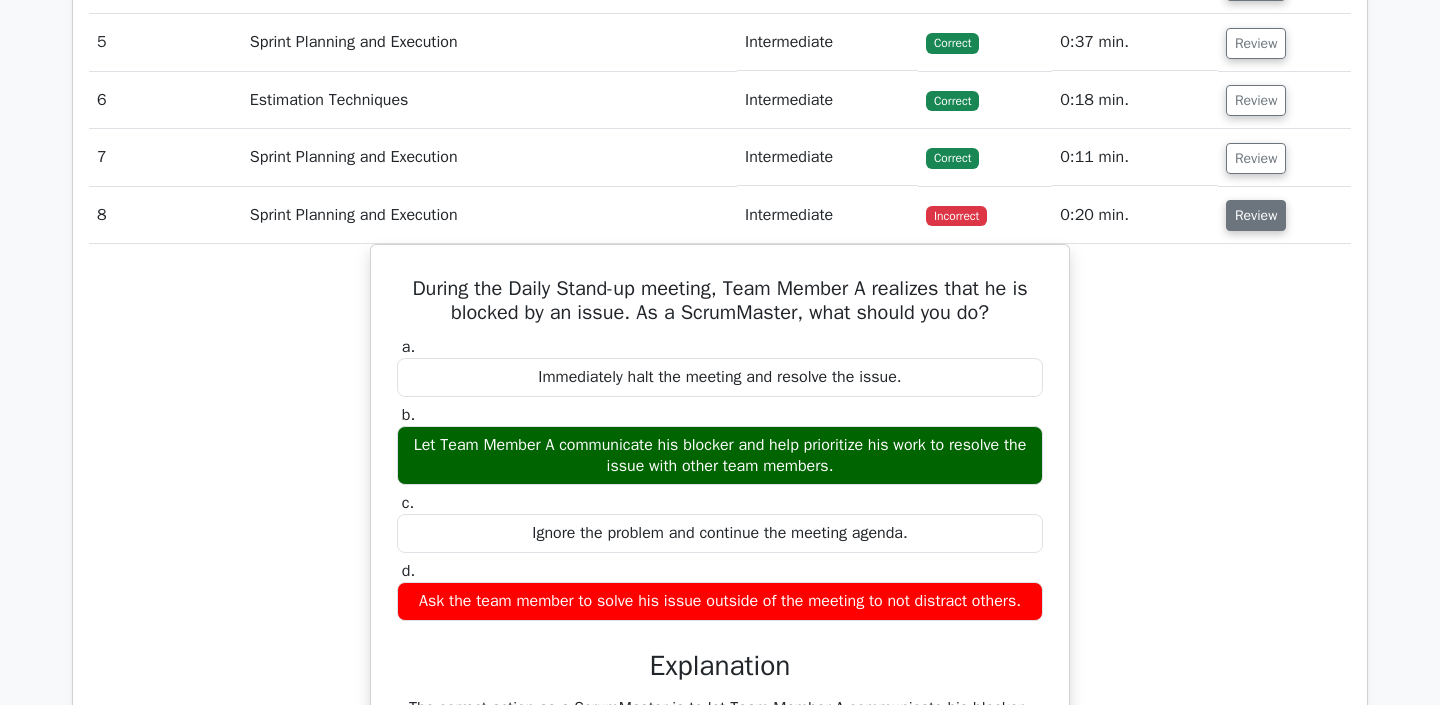 scroll, scrollTop: 2564, scrollLeft: 0, axis: vertical 